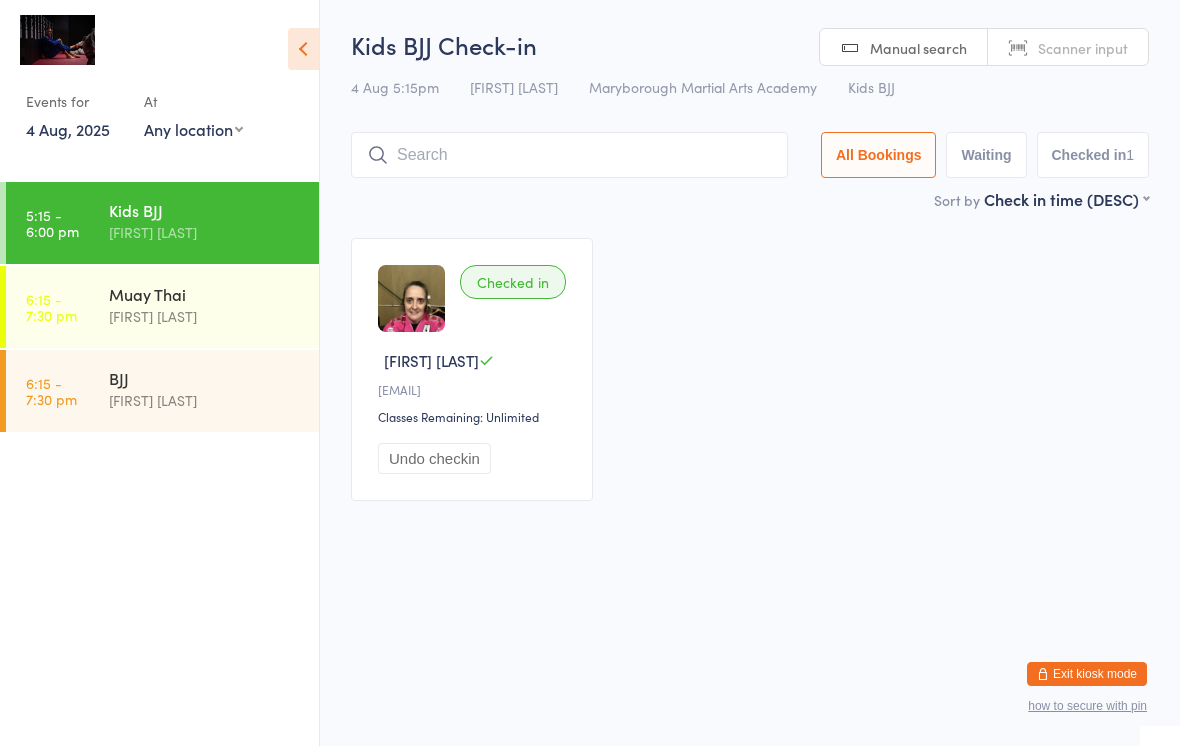 scroll, scrollTop: 134, scrollLeft: 0, axis: vertical 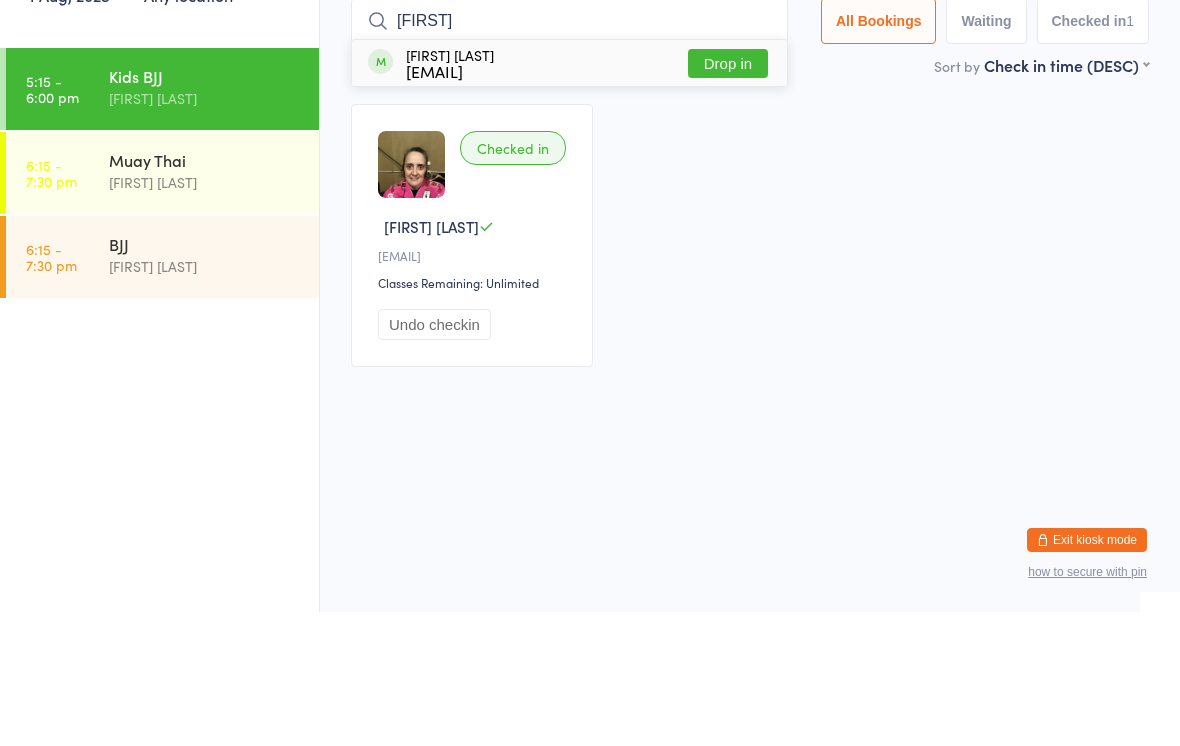 type on "[FIRST]" 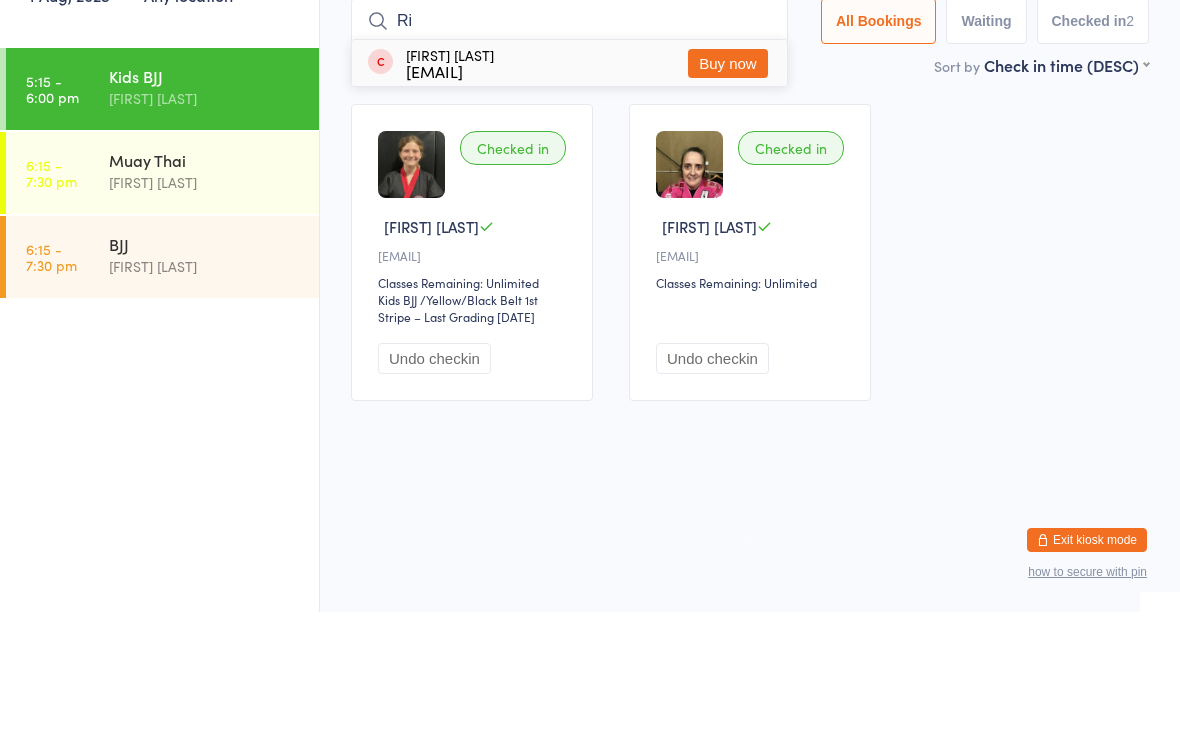type on "R" 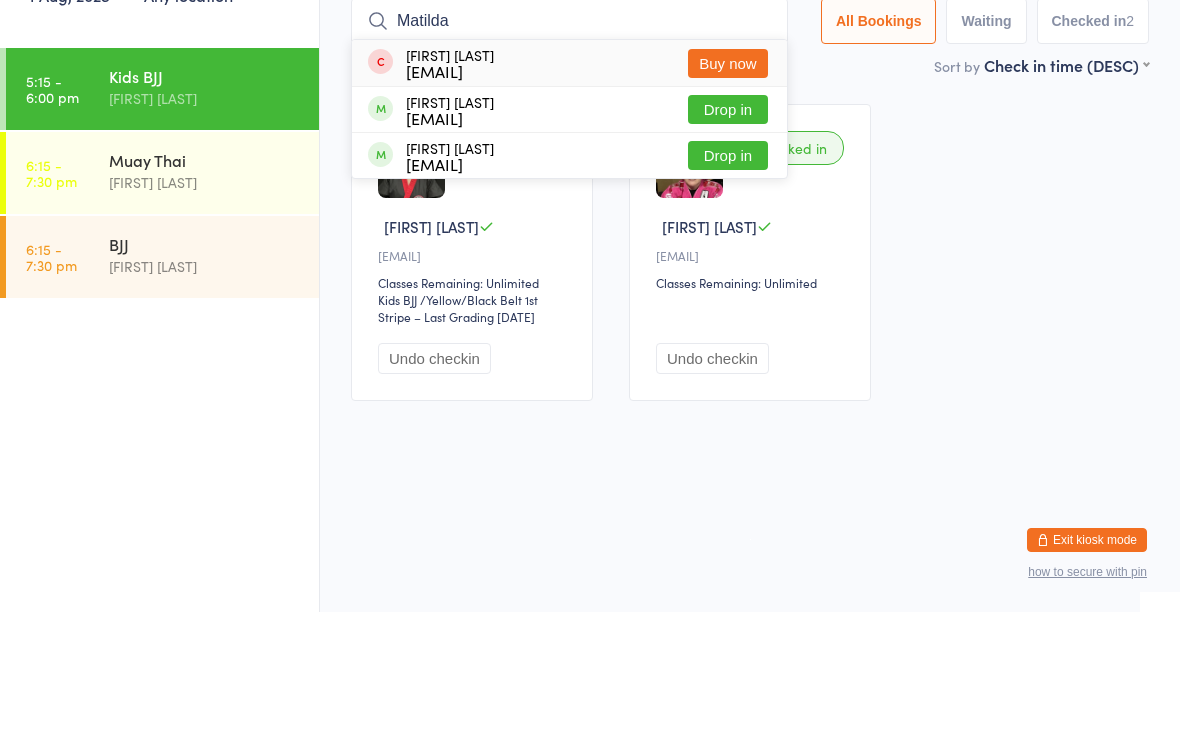 type on "Matilda" 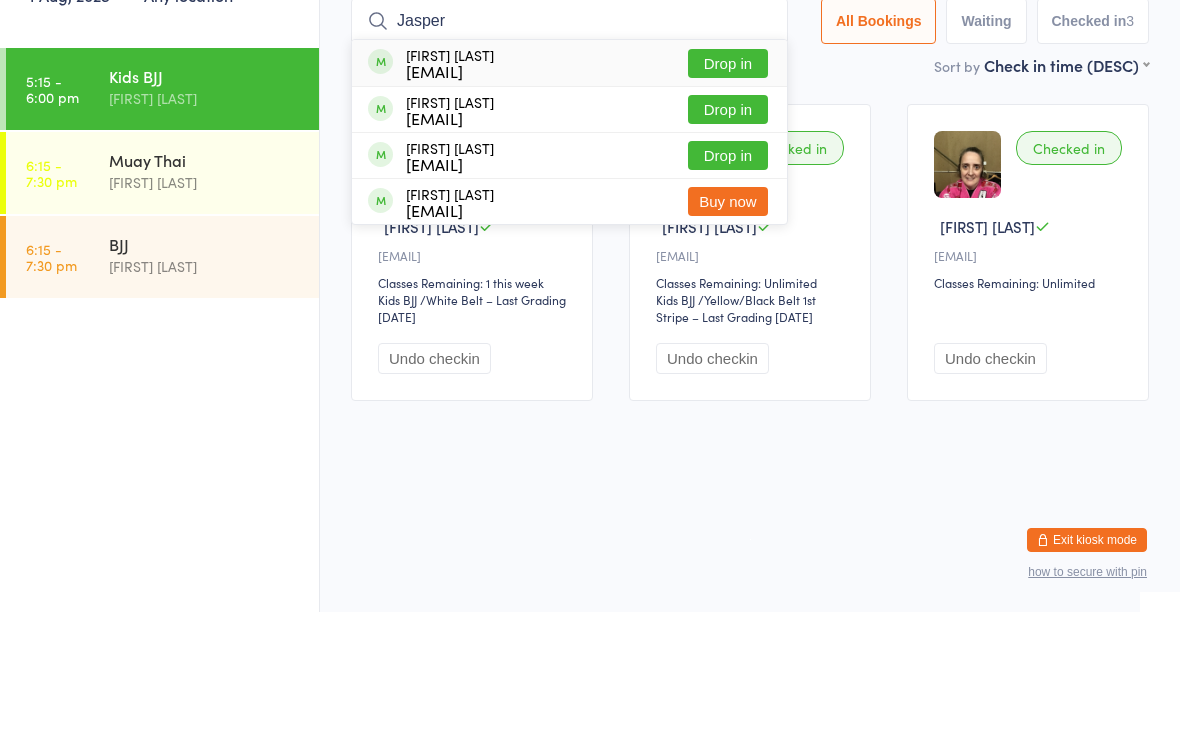 type on "Jasper" 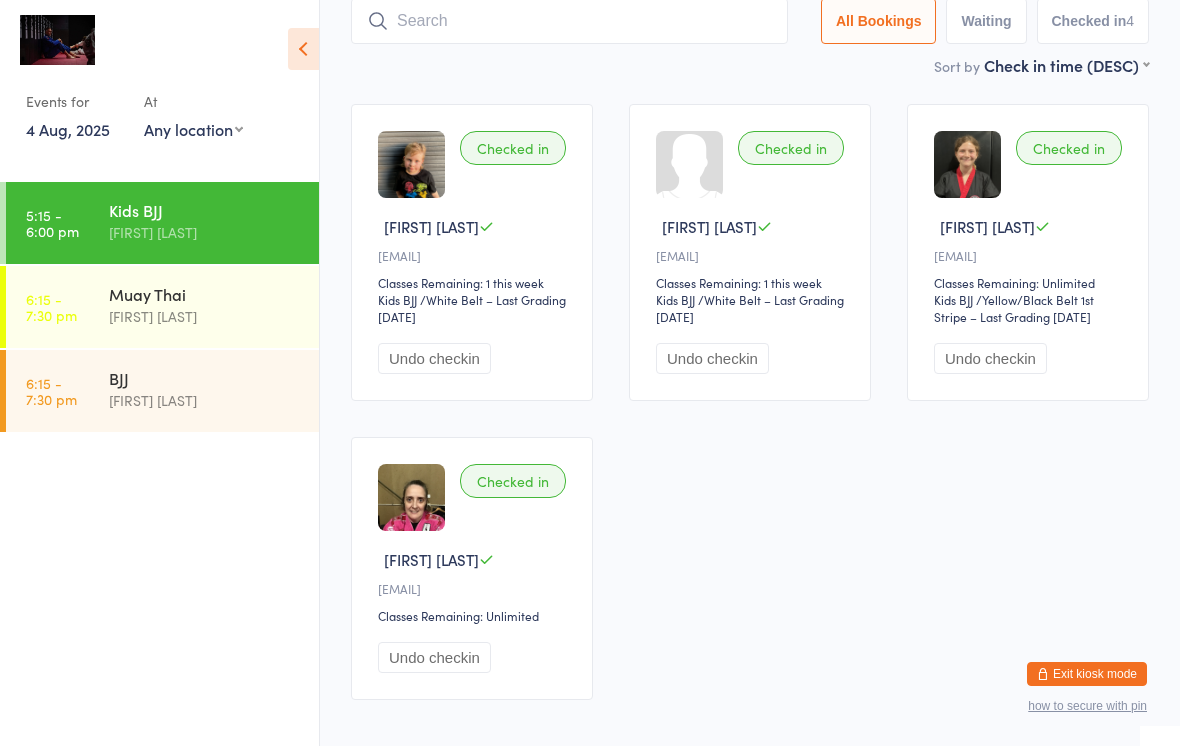 click at bounding box center [569, 21] 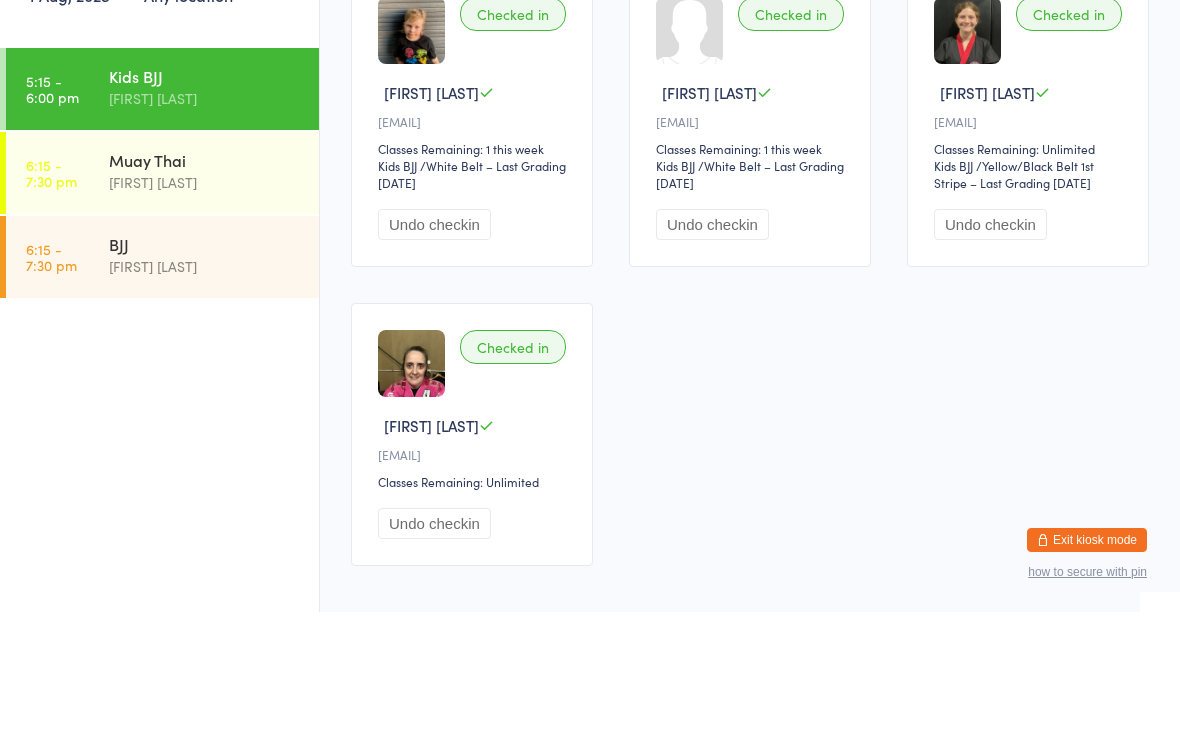 type on "Tr" 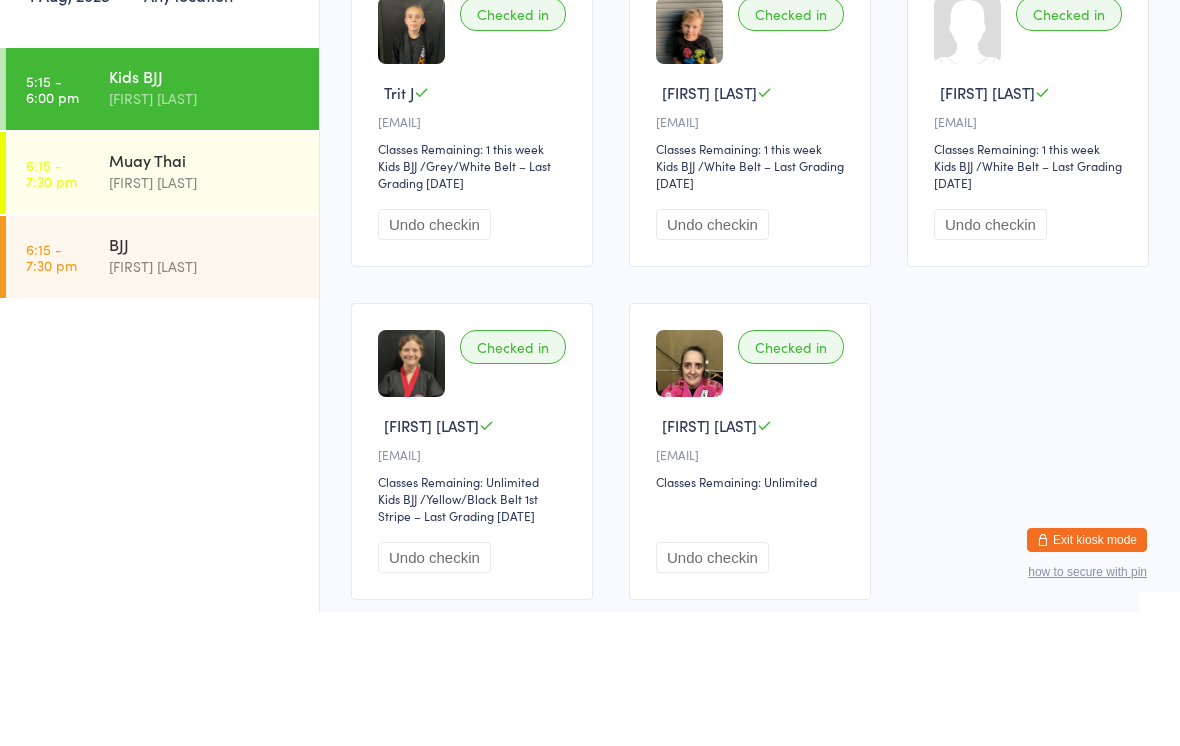type on "[FIRST]" 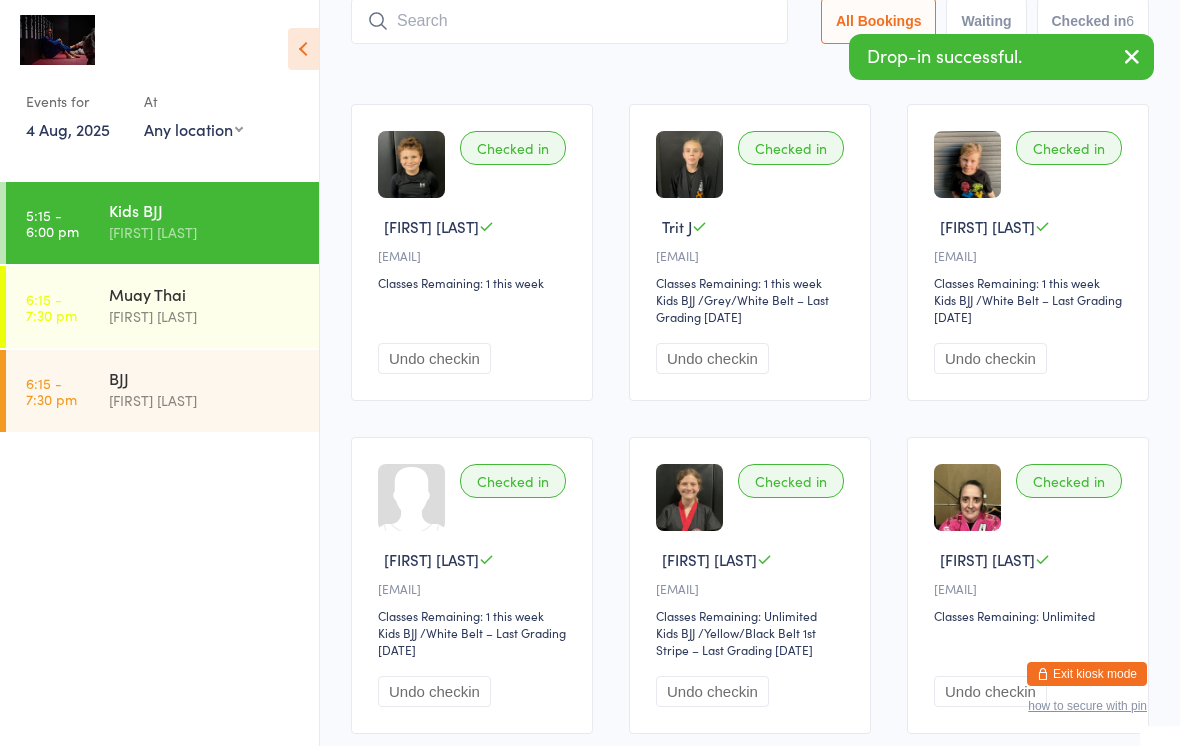click at bounding box center (569, 21) 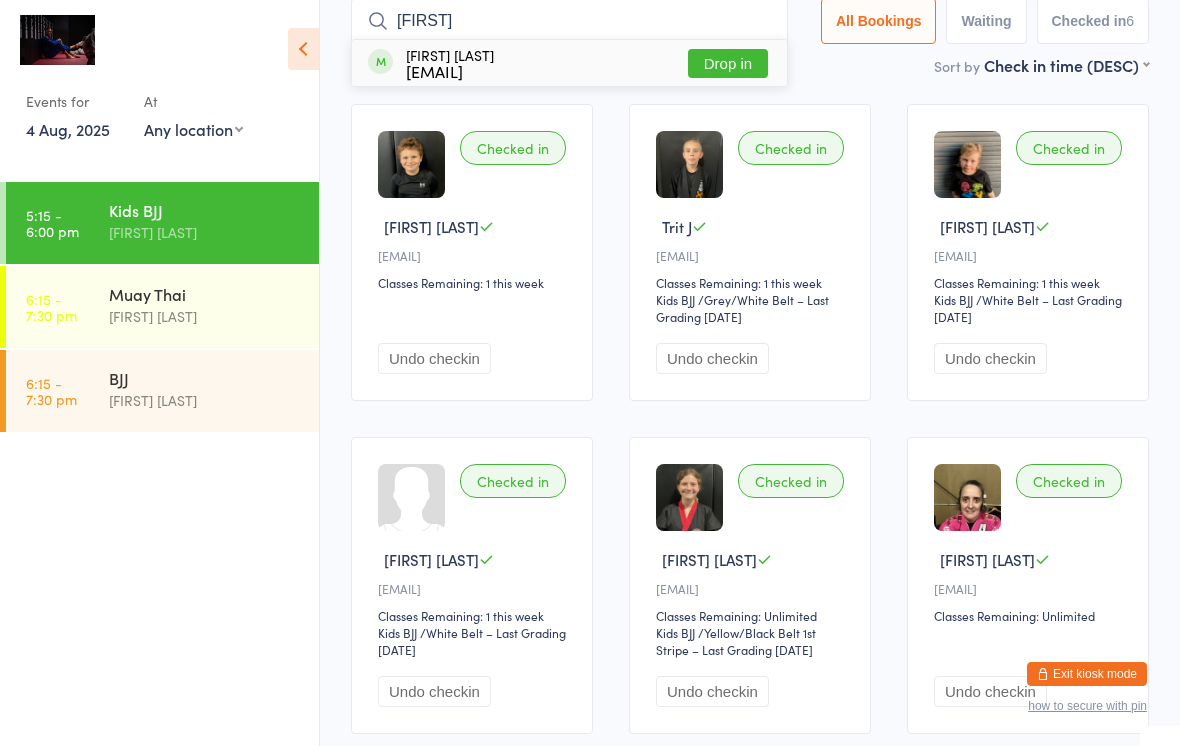 type on "[FIRST]" 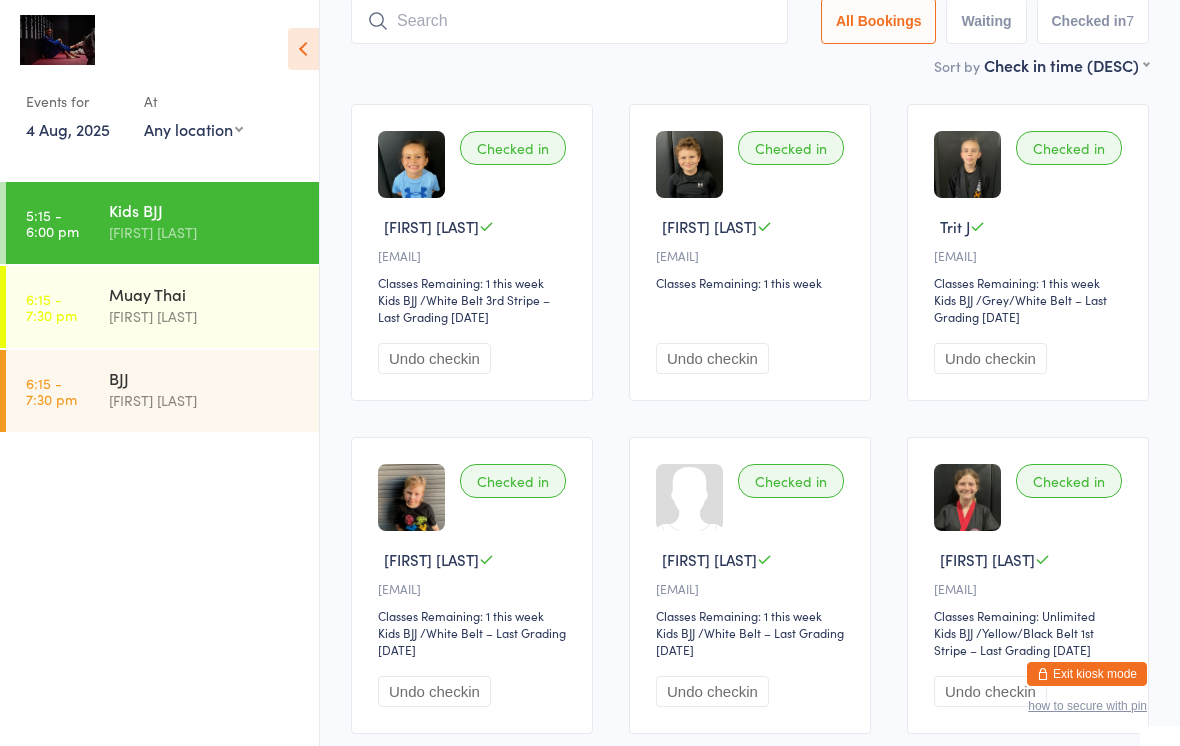 click at bounding box center [569, 21] 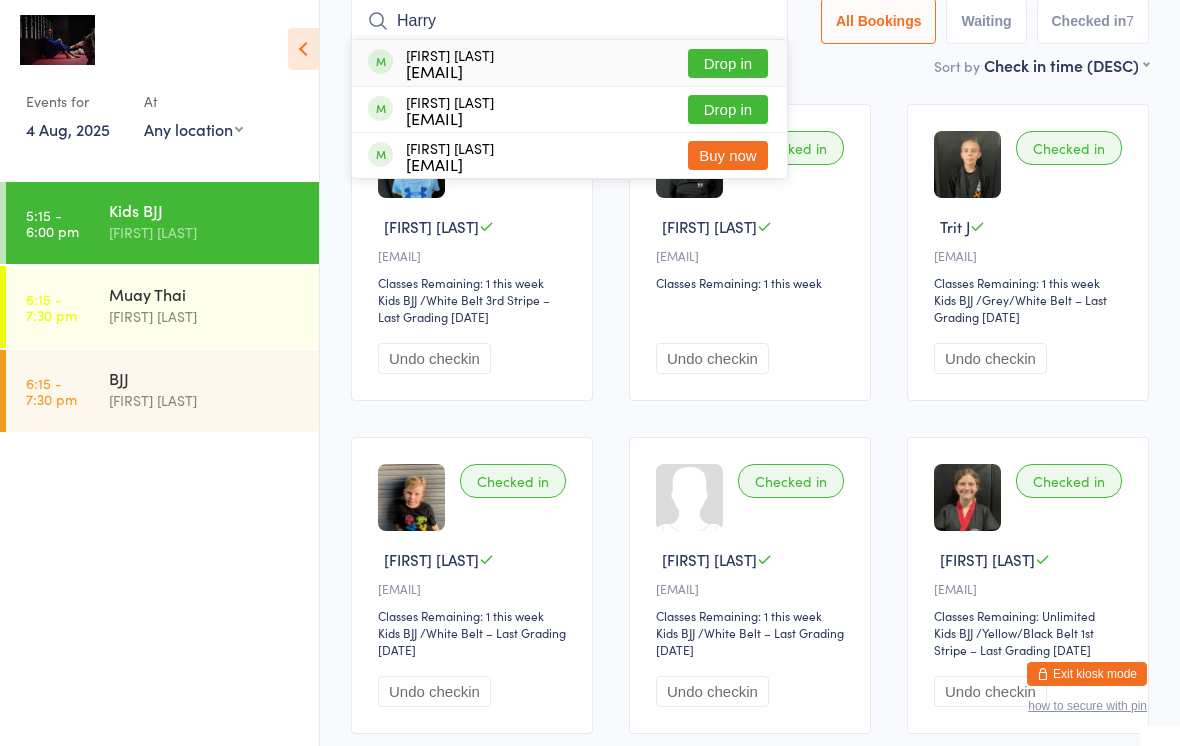 type on "Harry" 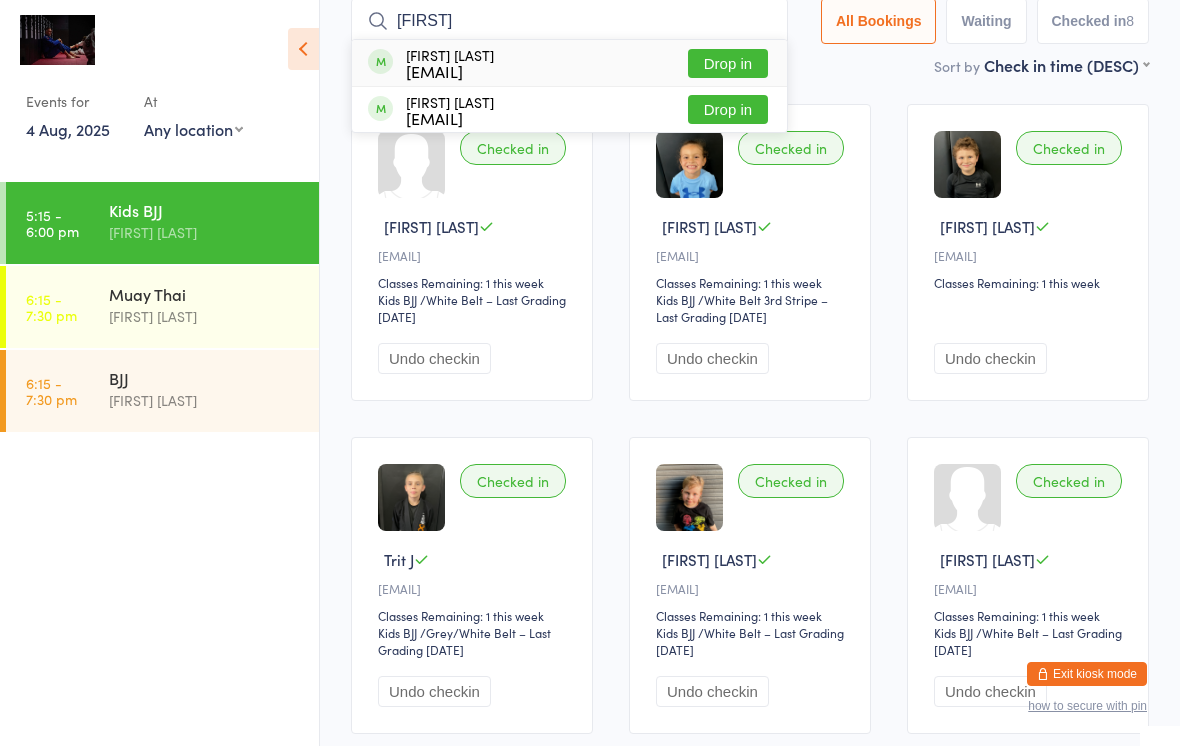 type on "[FIRST]" 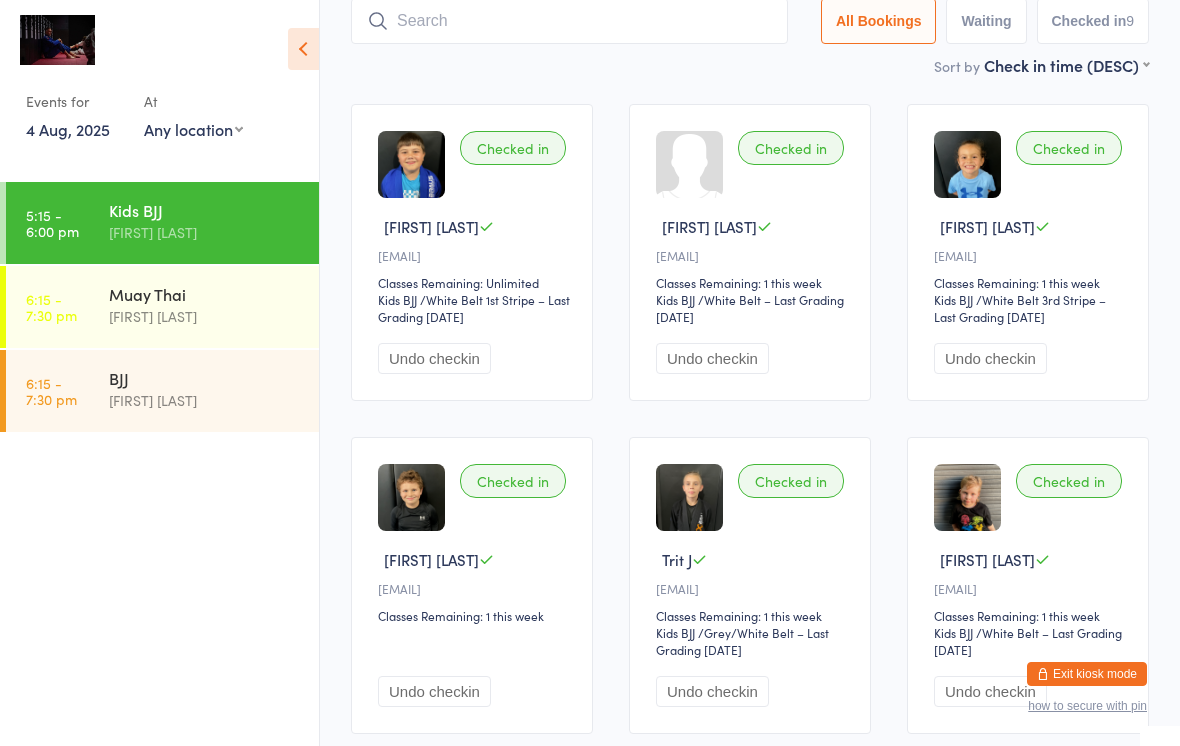 click at bounding box center (569, 21) 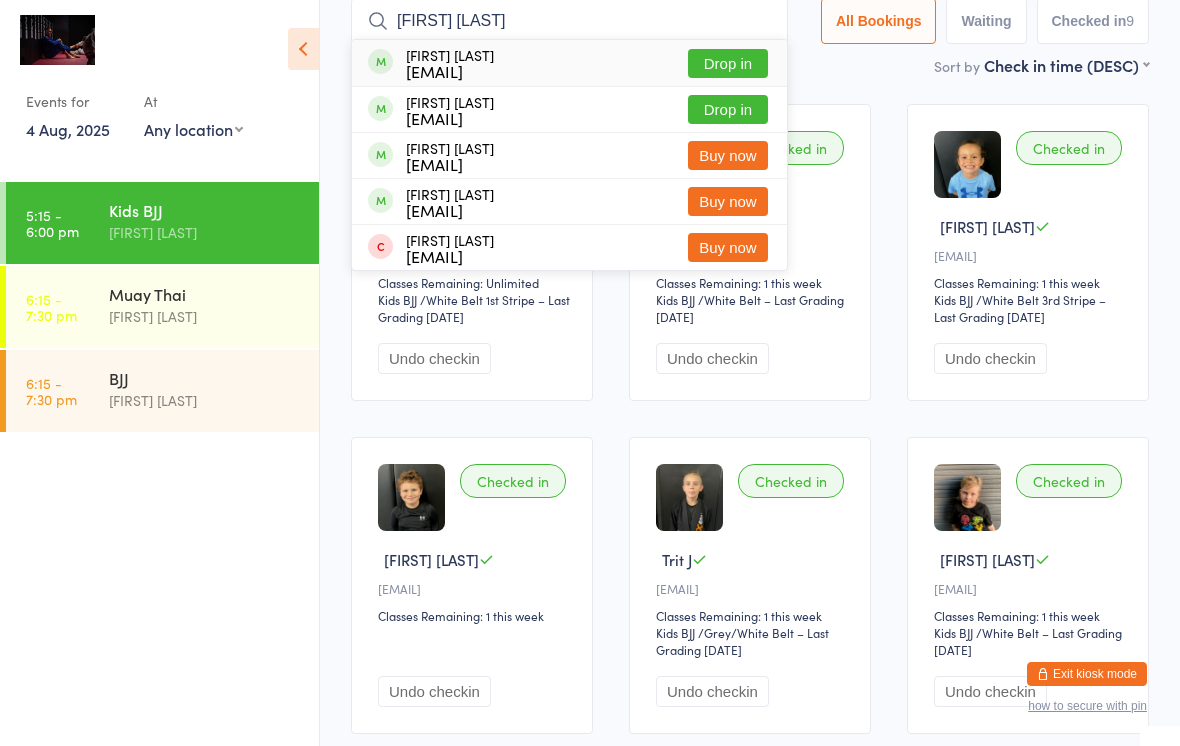 type on "[FIRST] [LAST]" 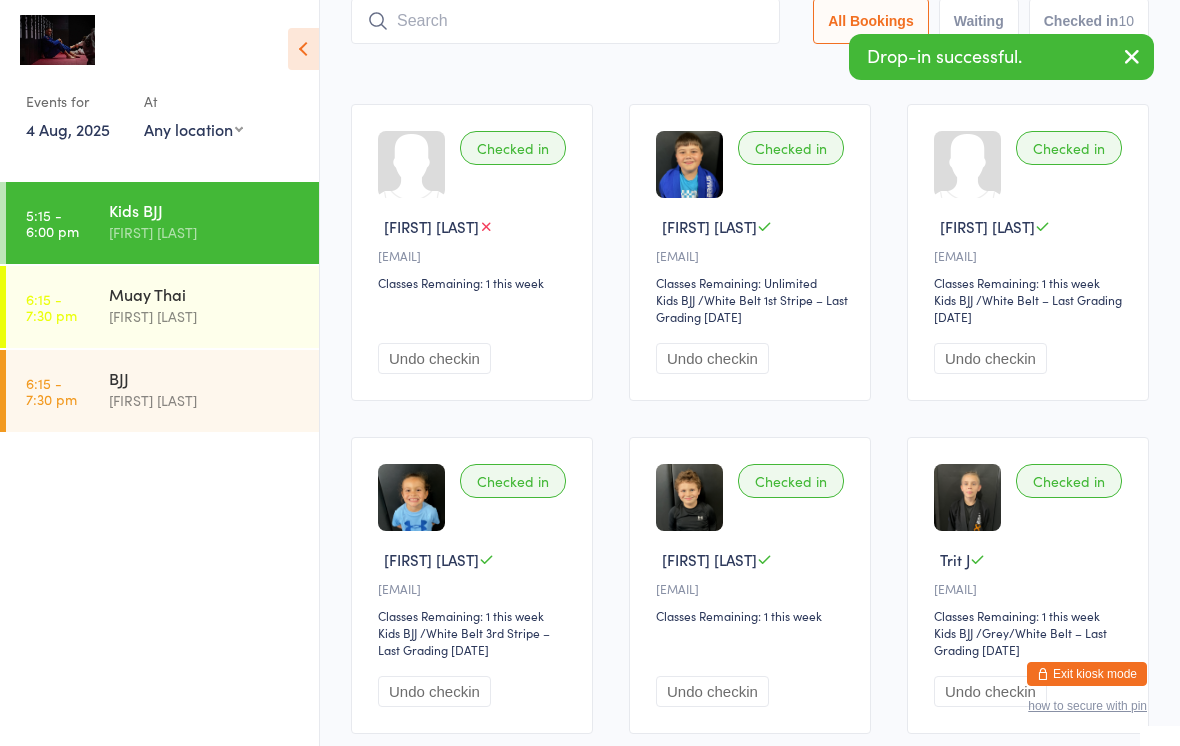 click at bounding box center (565, 21) 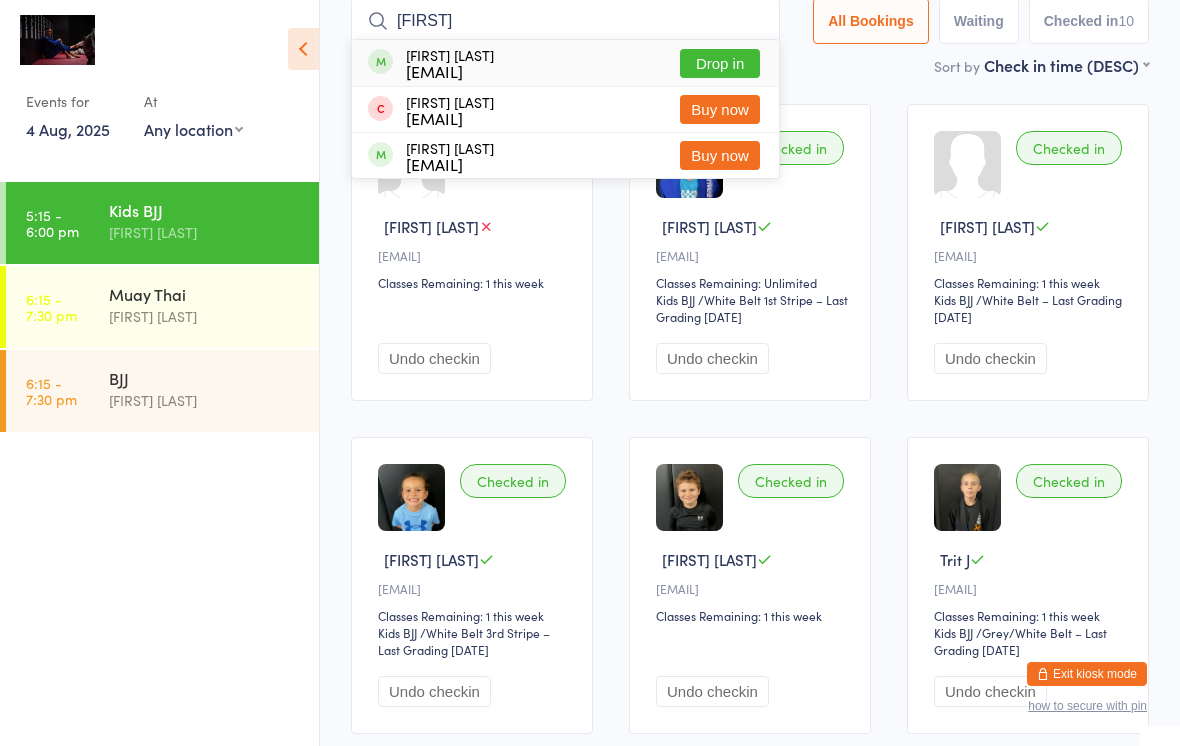 type on "[FIRST]" 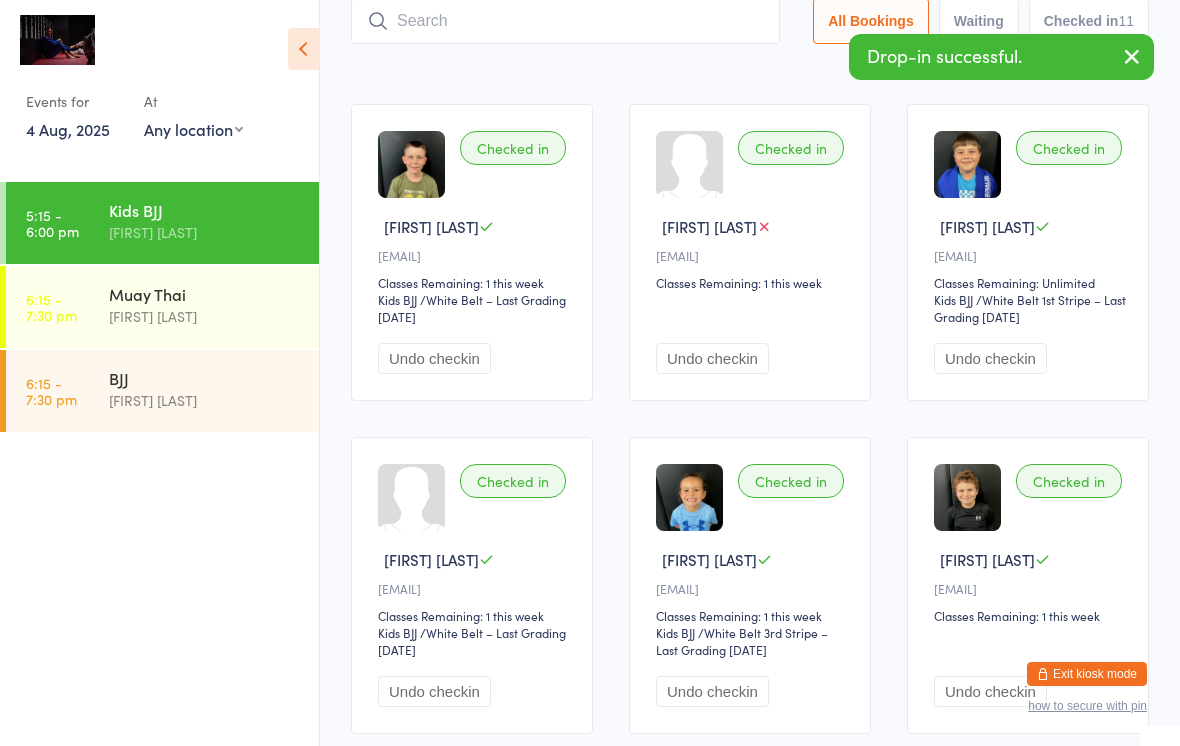 click at bounding box center (565, 21) 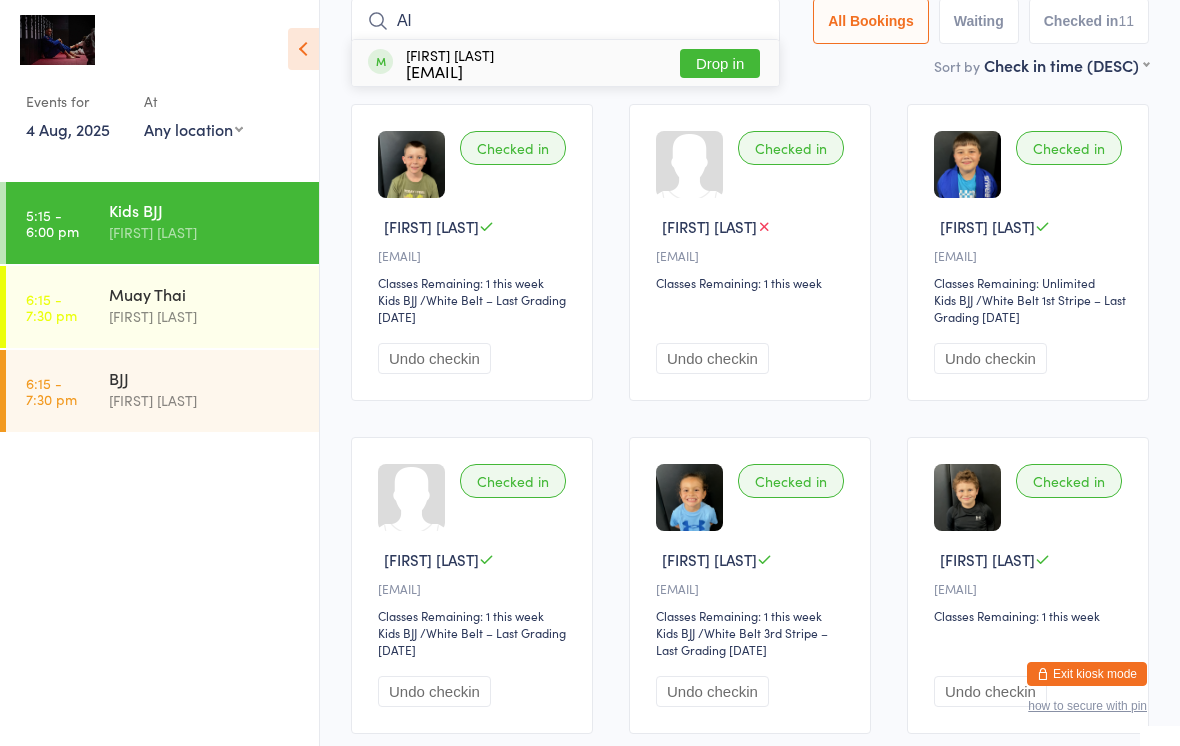 type on "Al" 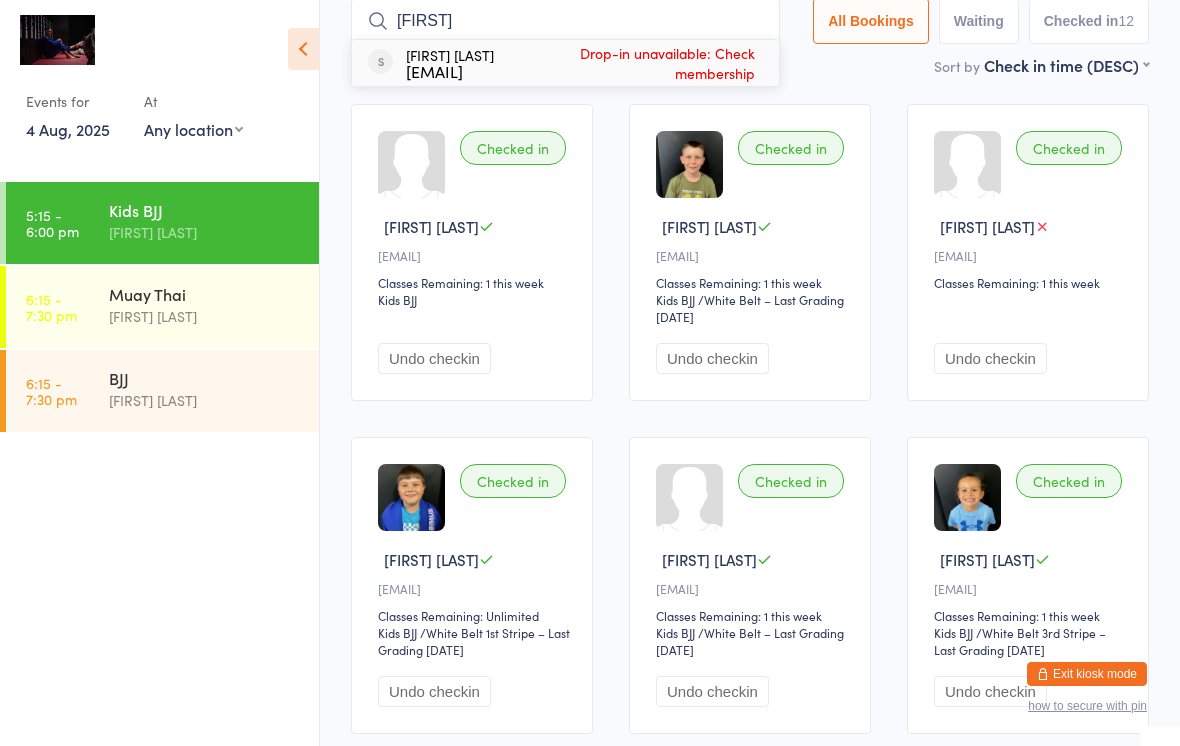 click on "Sort by   Check in time (DESC) First name (ASC) First name (DESC) Last name (ASC) Last name (DESC) Check in time (ASC) Check in time (DESC) Rank (ASC) Rank (DESC)" at bounding box center [750, 65] 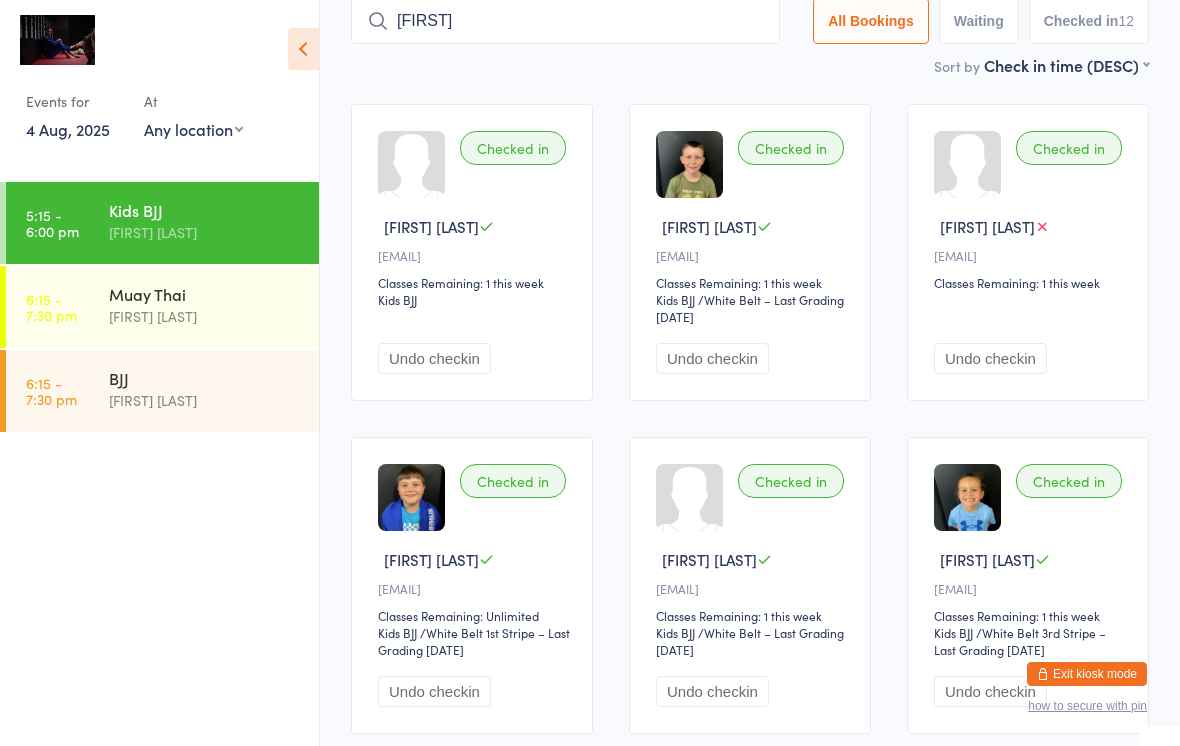 click on "[FIRST]" at bounding box center (565, 21) 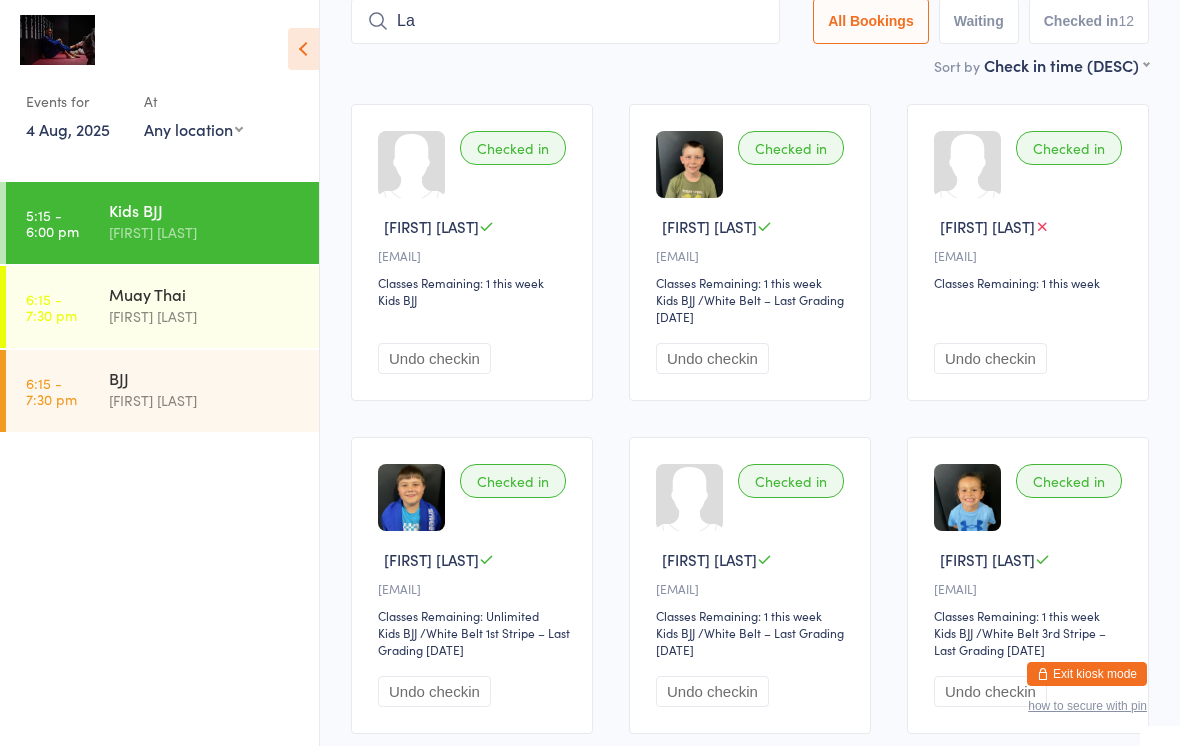 type on "L" 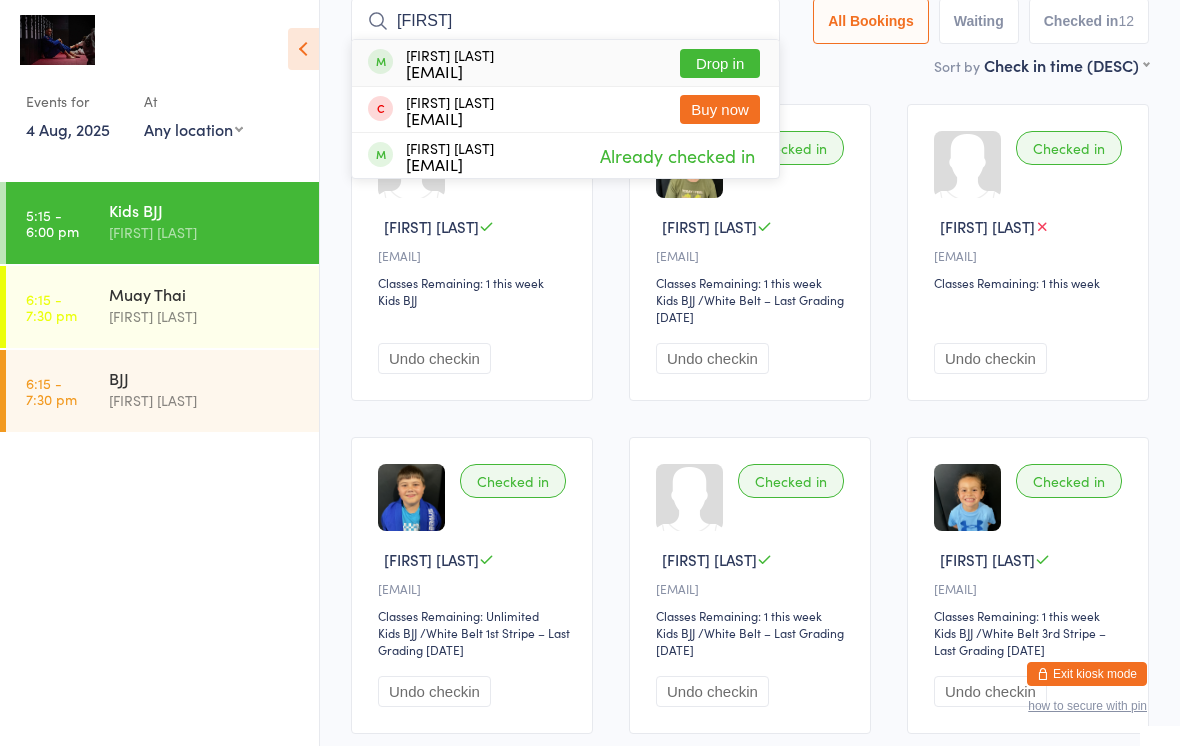 type on "[FIRST]" 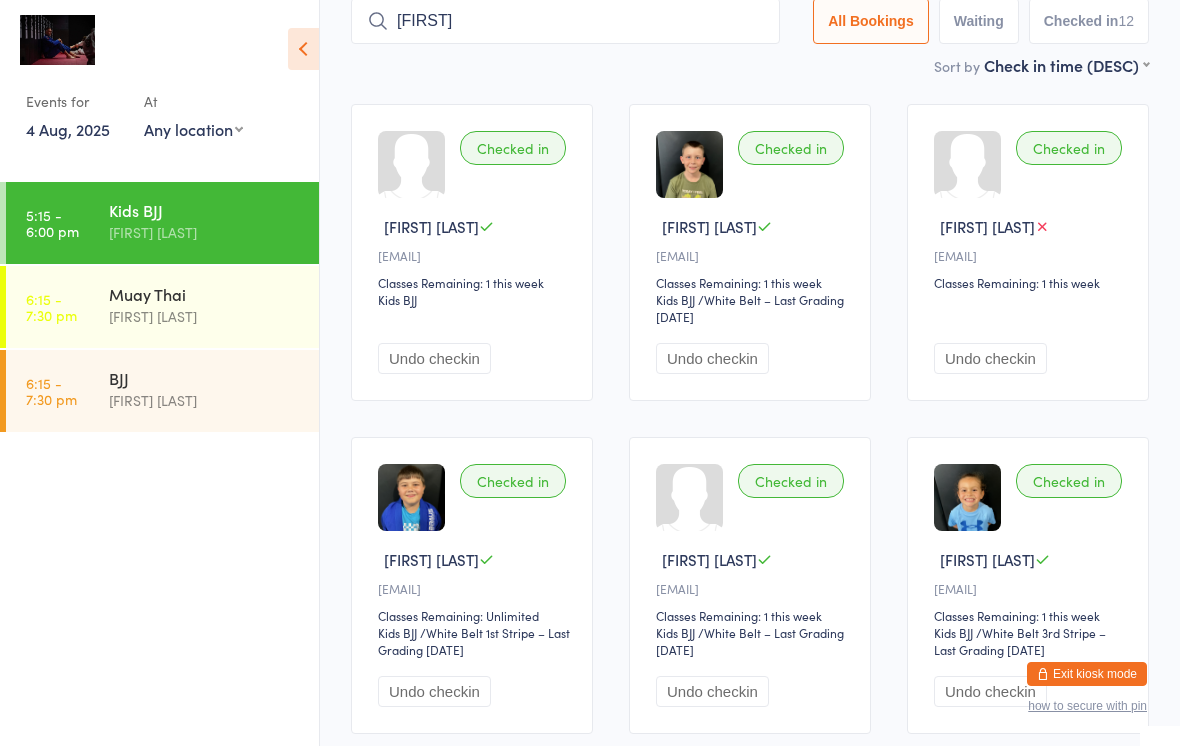 type 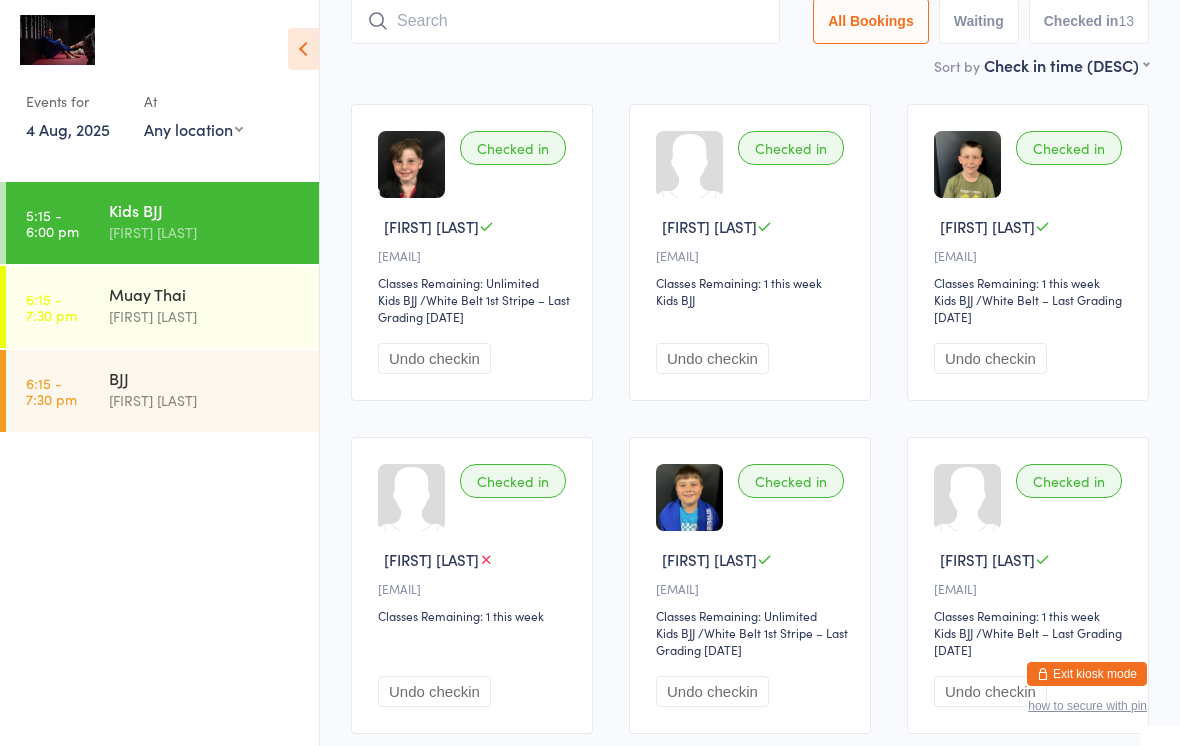 click on "Kids BJJ" at bounding box center [205, 210] 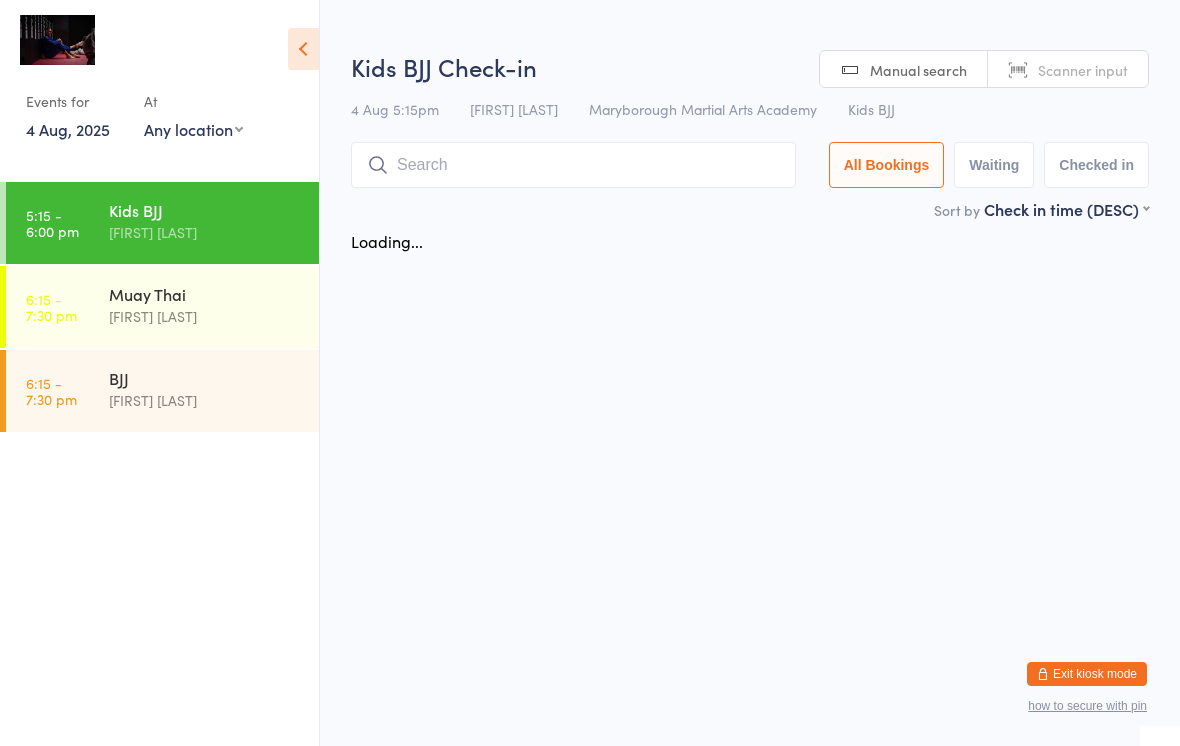scroll, scrollTop: 0, scrollLeft: 0, axis: both 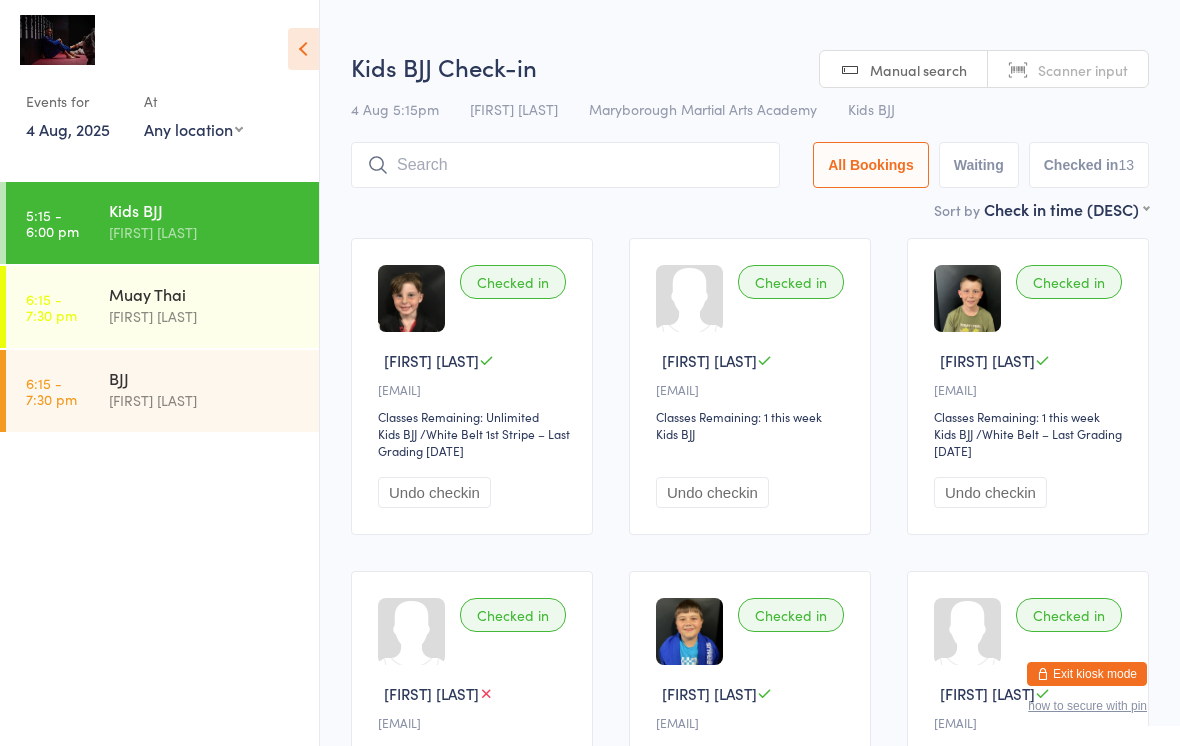 click at bounding box center [565, 165] 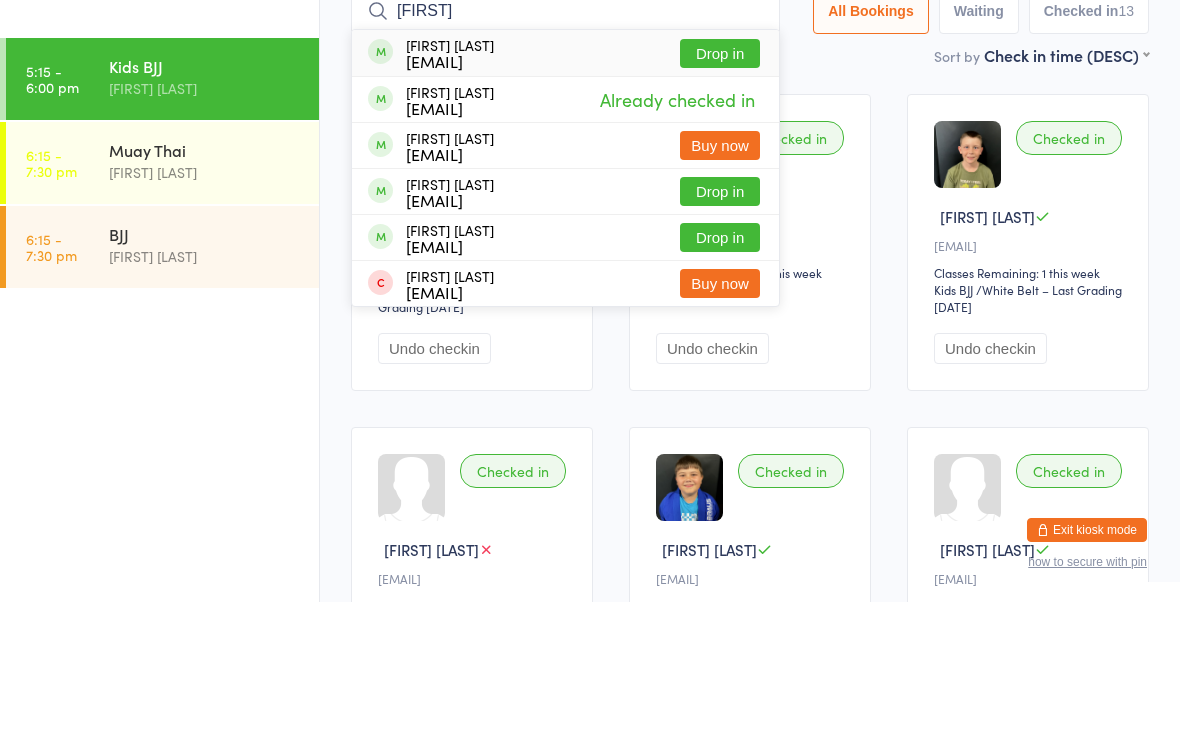 type on "[FIRST]" 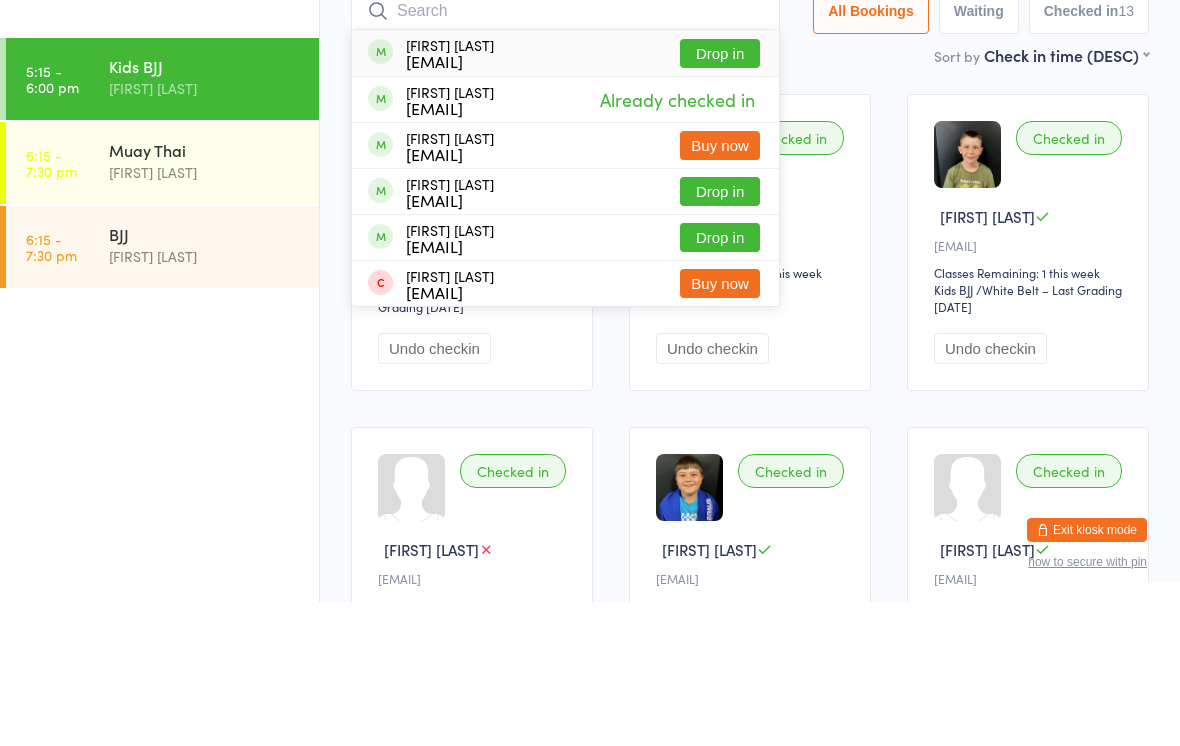 scroll, scrollTop: 144, scrollLeft: 0, axis: vertical 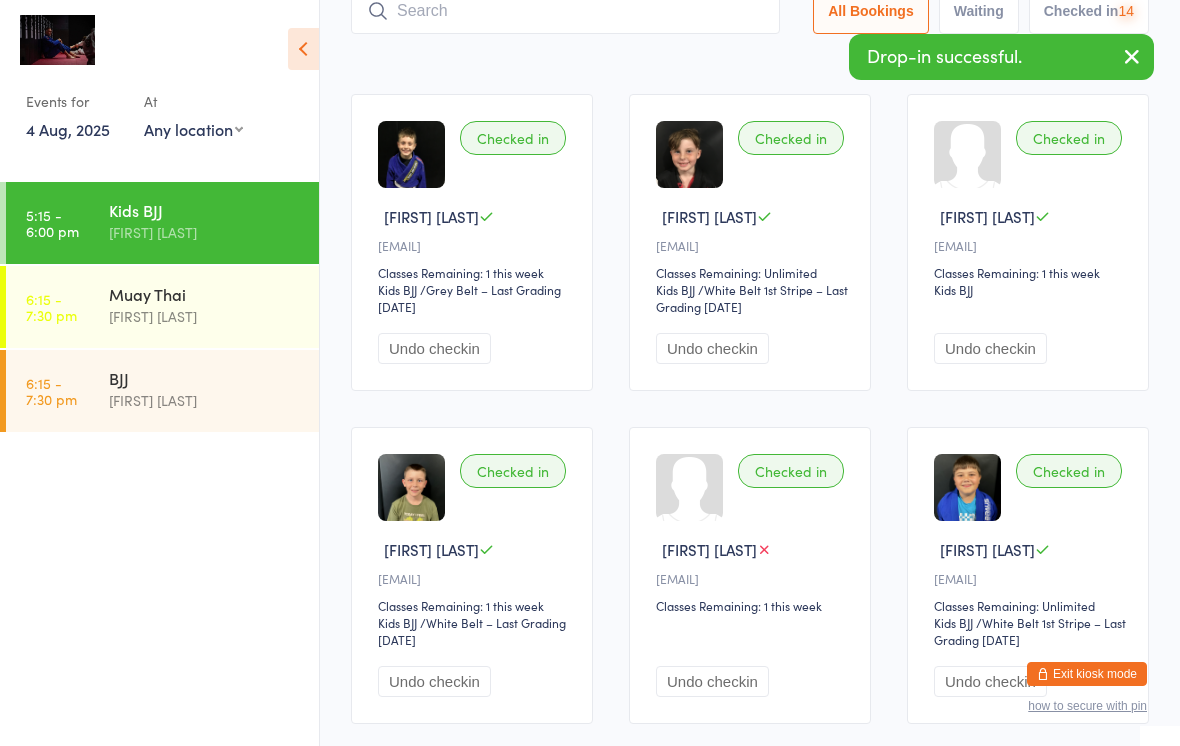 click on "[FIRST] [LAST]" at bounding box center (205, 400) 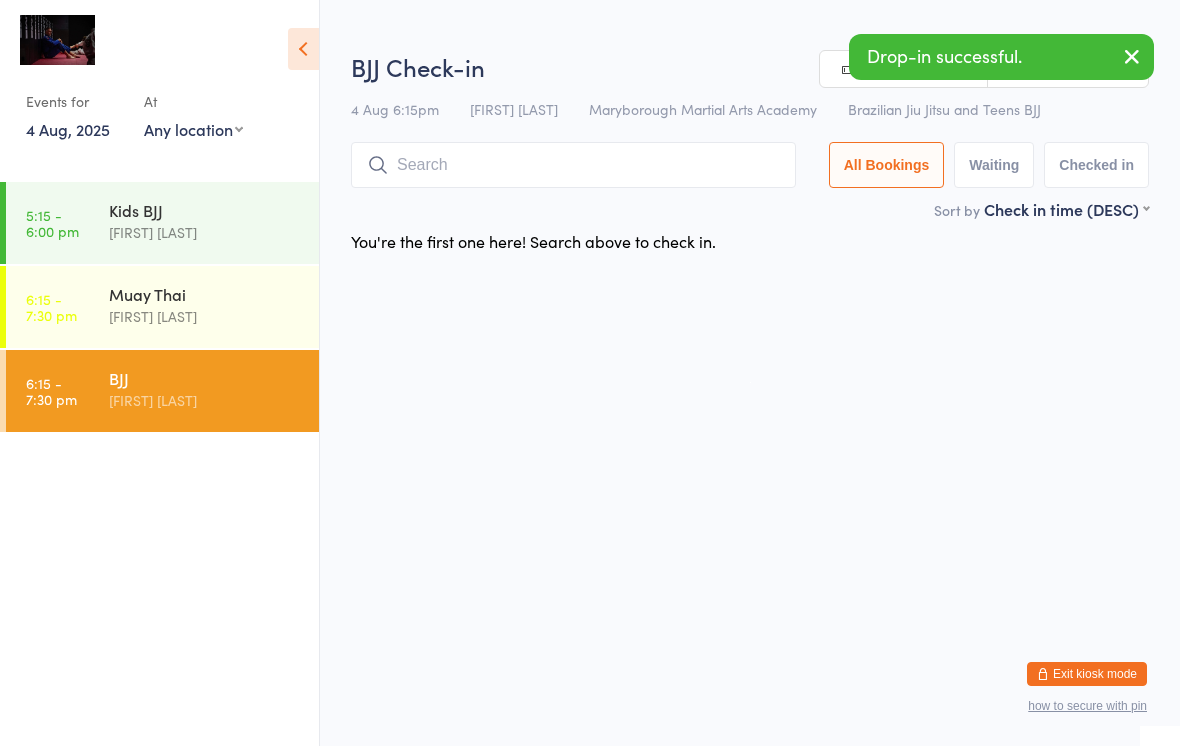 click at bounding box center (573, 165) 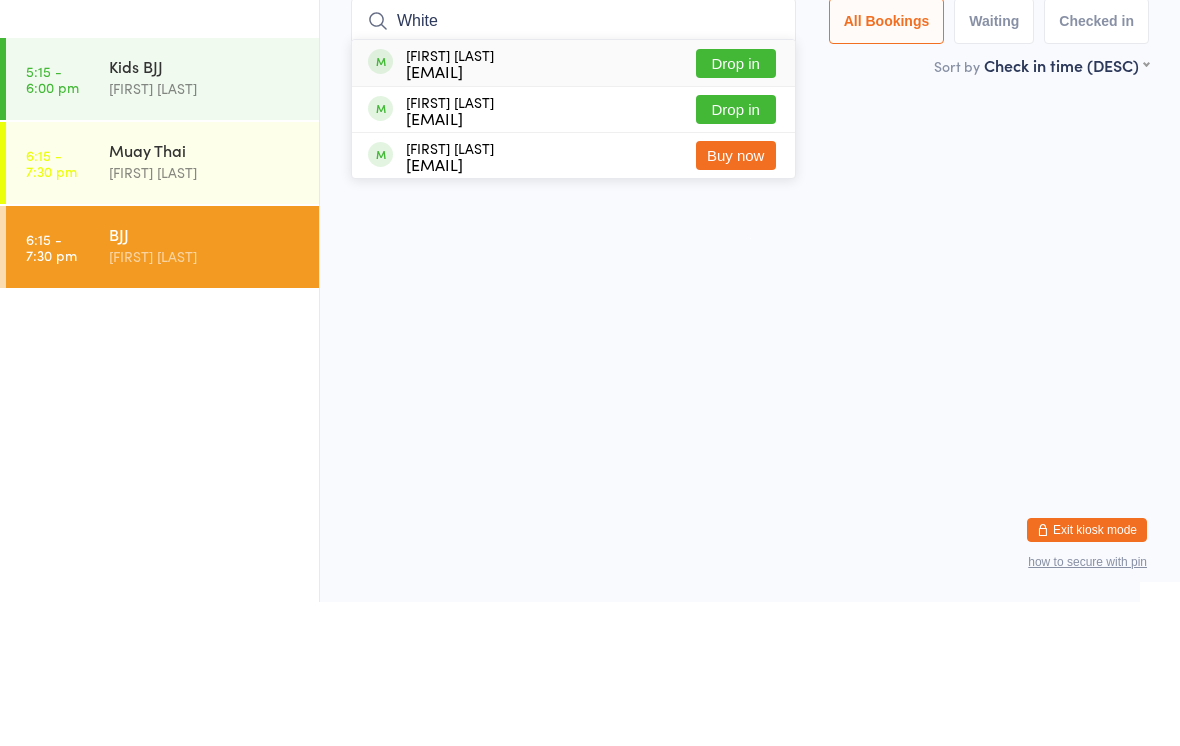 type on "White" 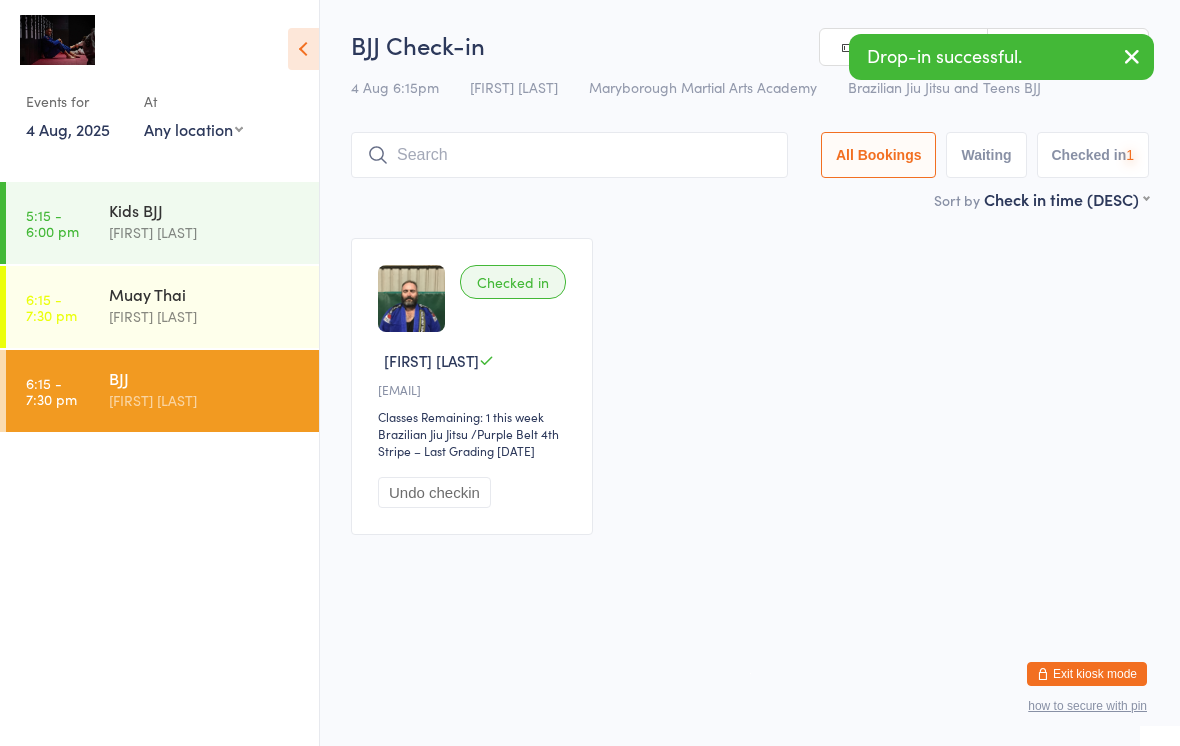 click on "Kids BJJ" at bounding box center [205, 210] 